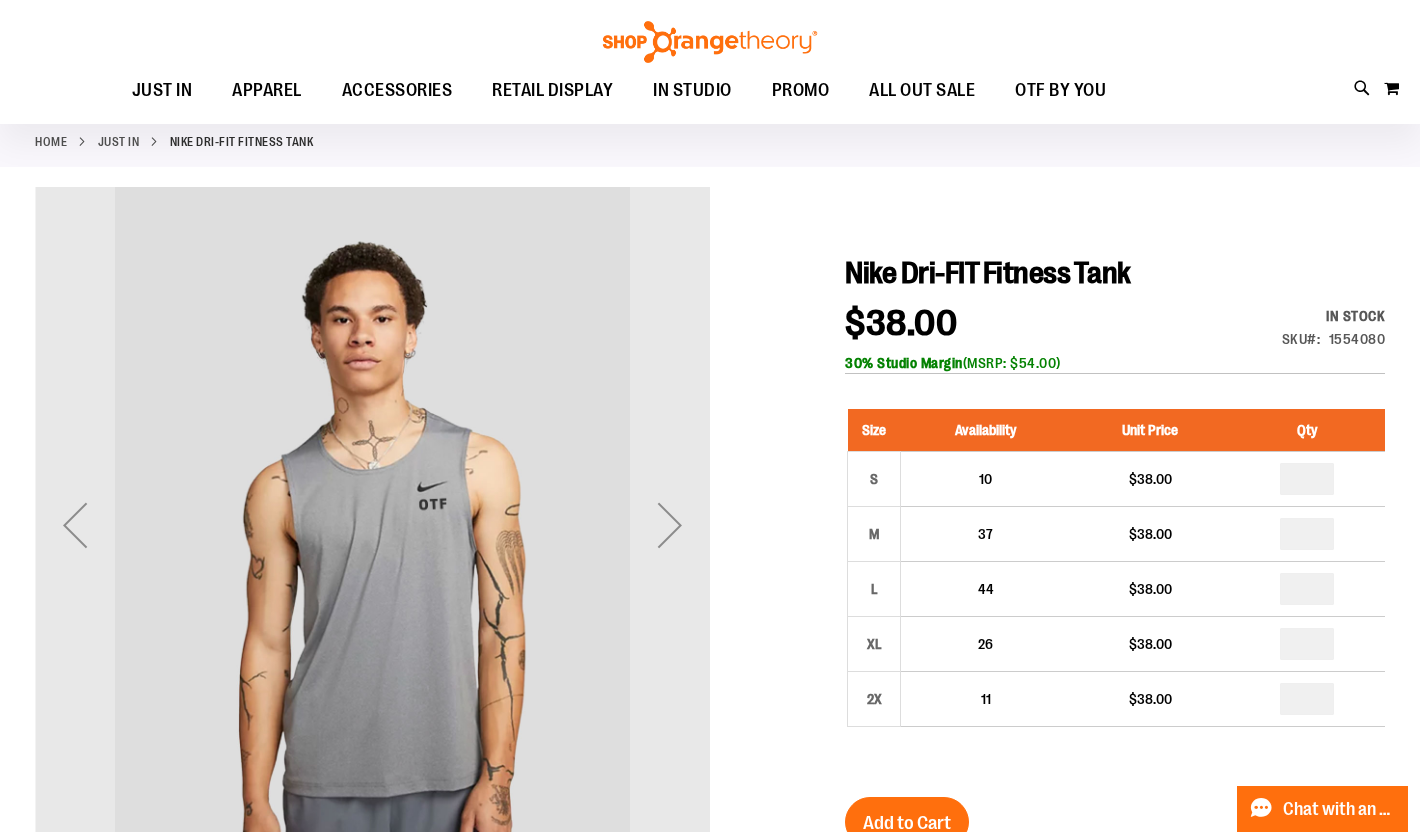 scroll, scrollTop: 72, scrollLeft: 0, axis: vertical 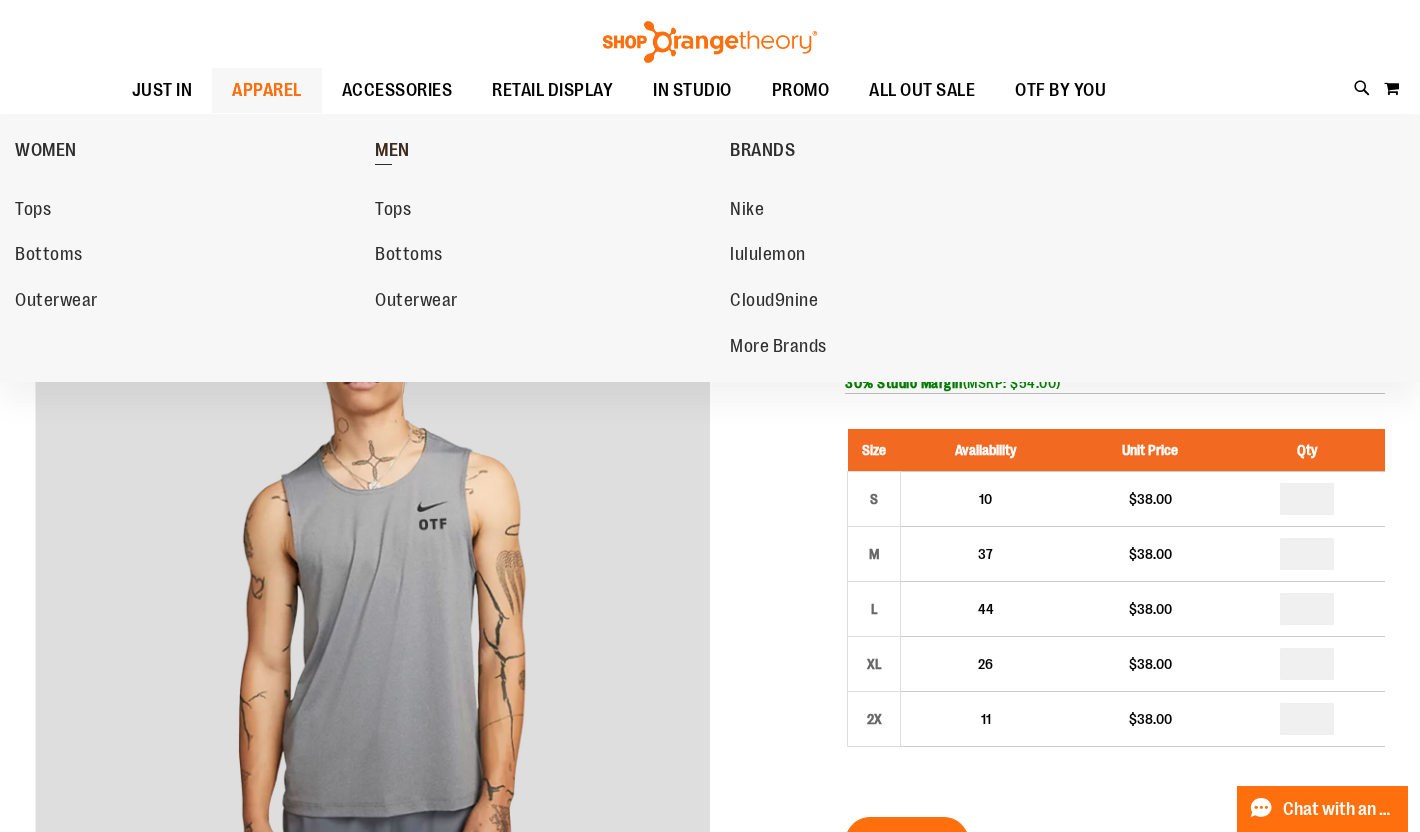 type on "**********" 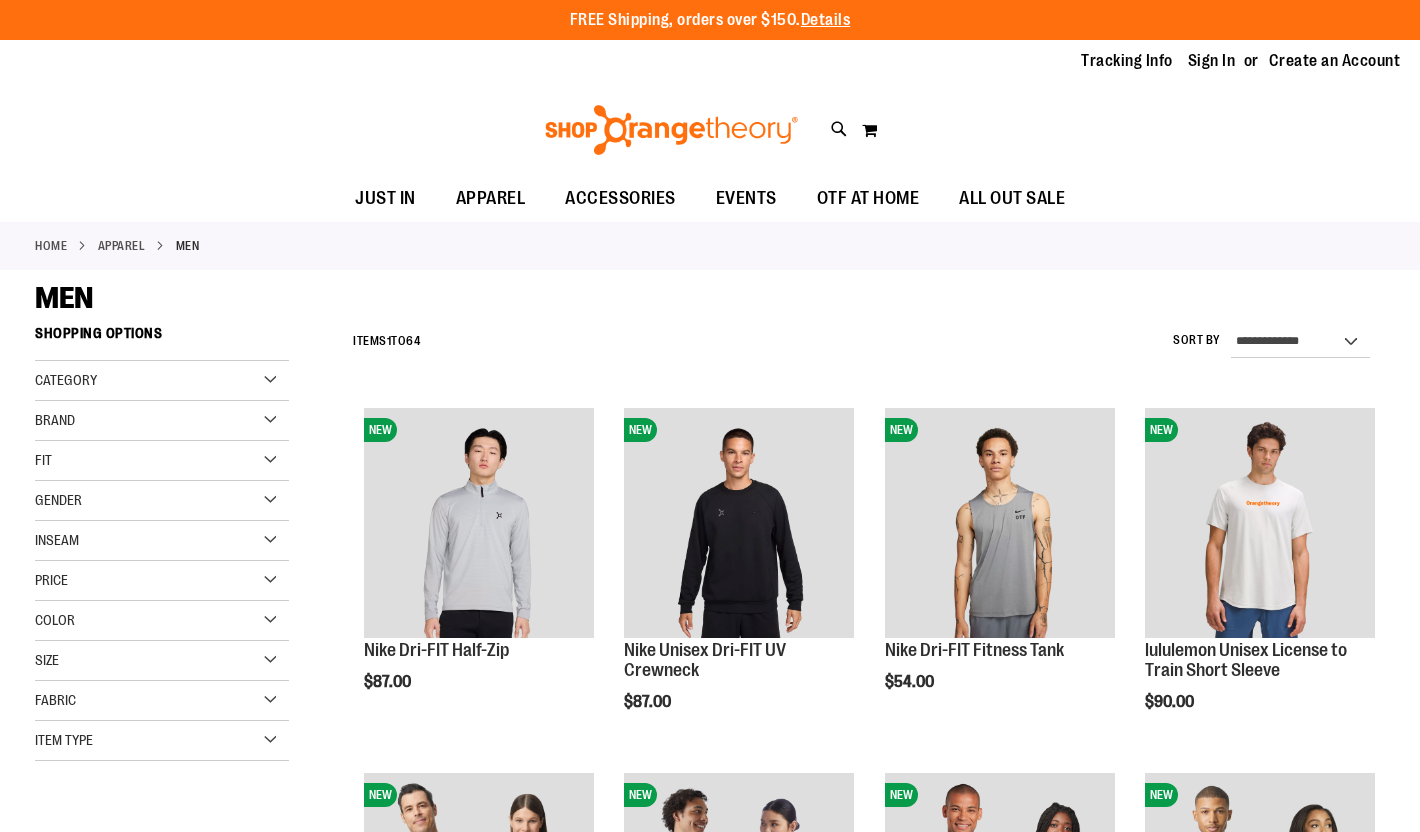 scroll, scrollTop: 0, scrollLeft: 0, axis: both 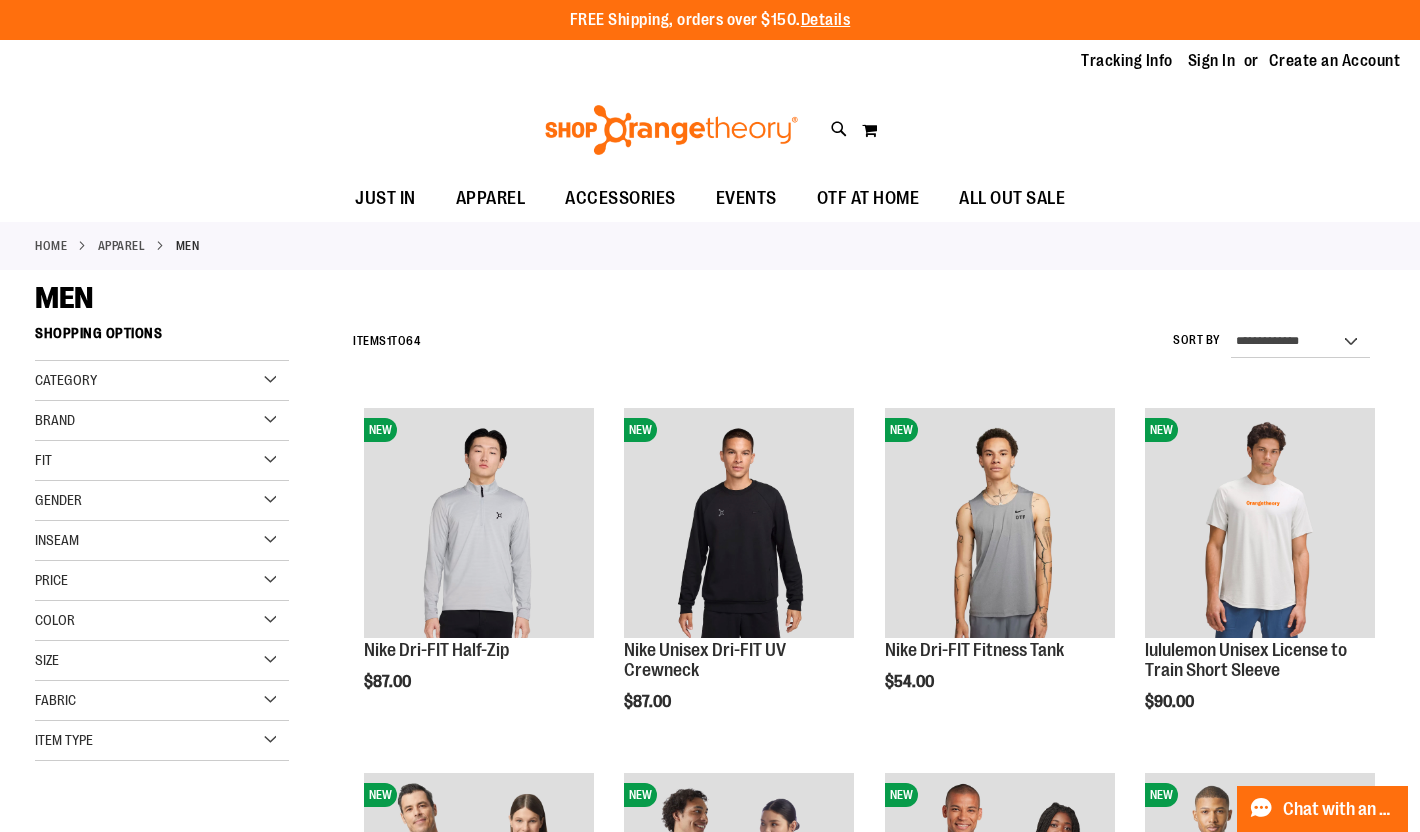 type on "**********" 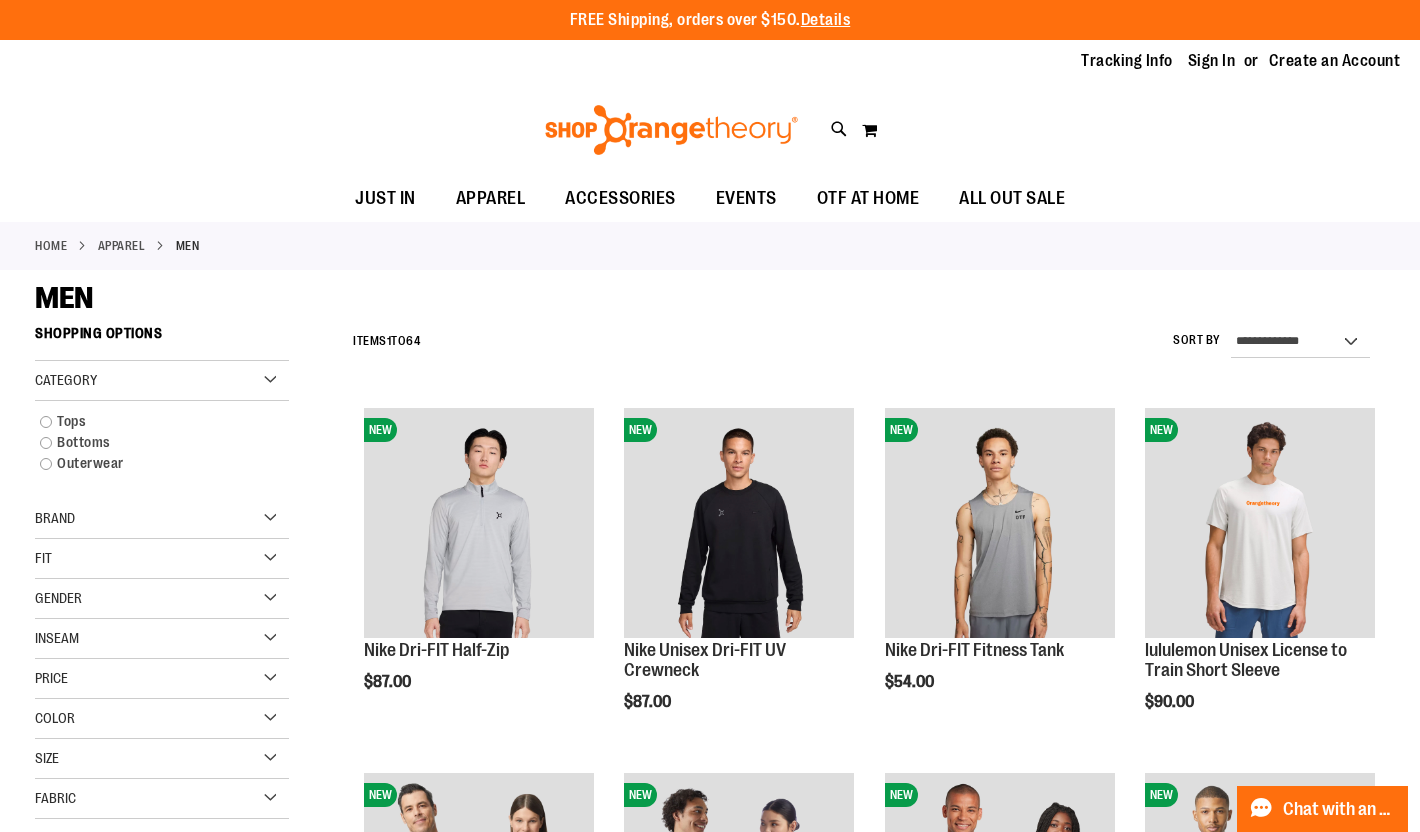 click on "MEN" at bounding box center [710, 298] 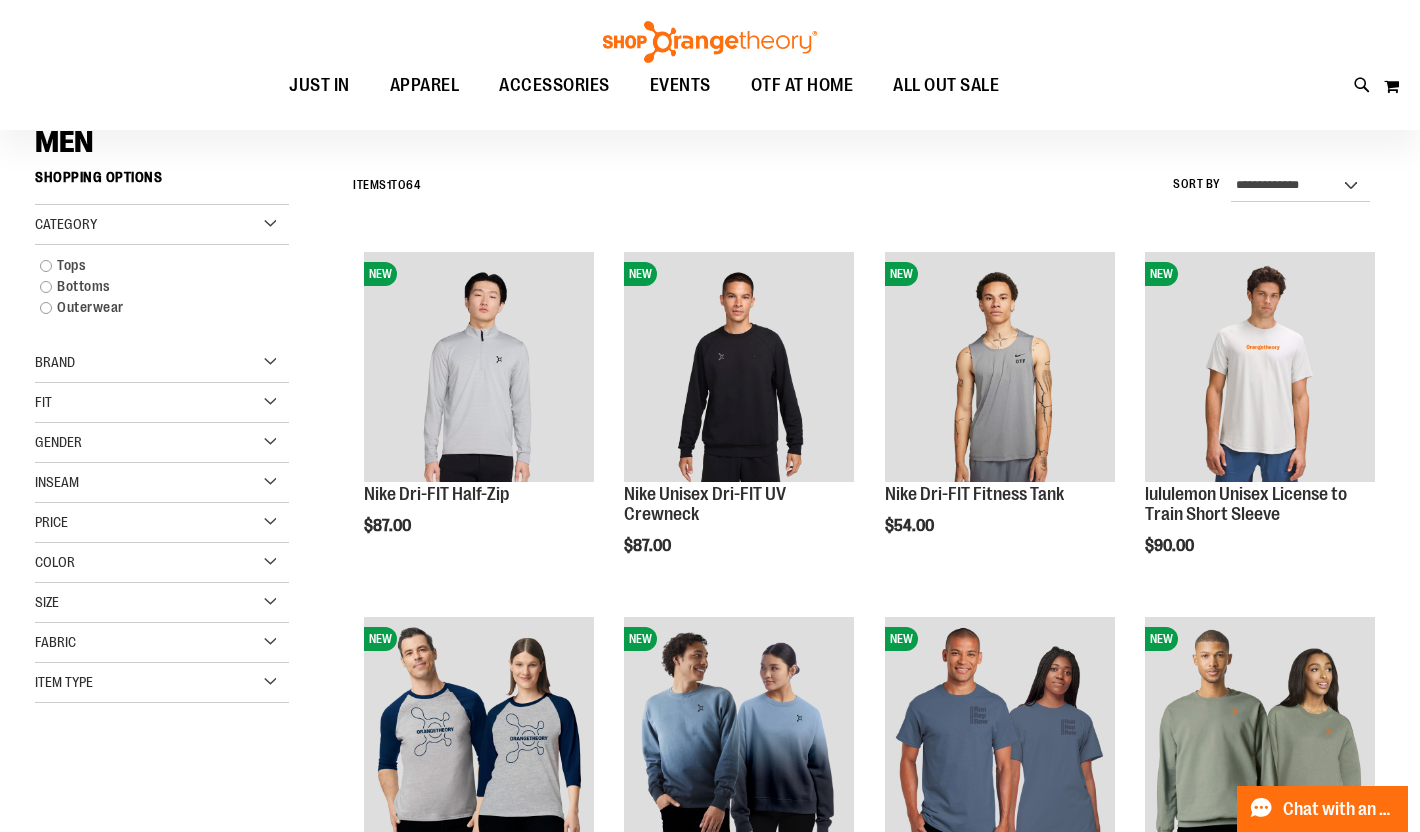 scroll, scrollTop: 164, scrollLeft: 0, axis: vertical 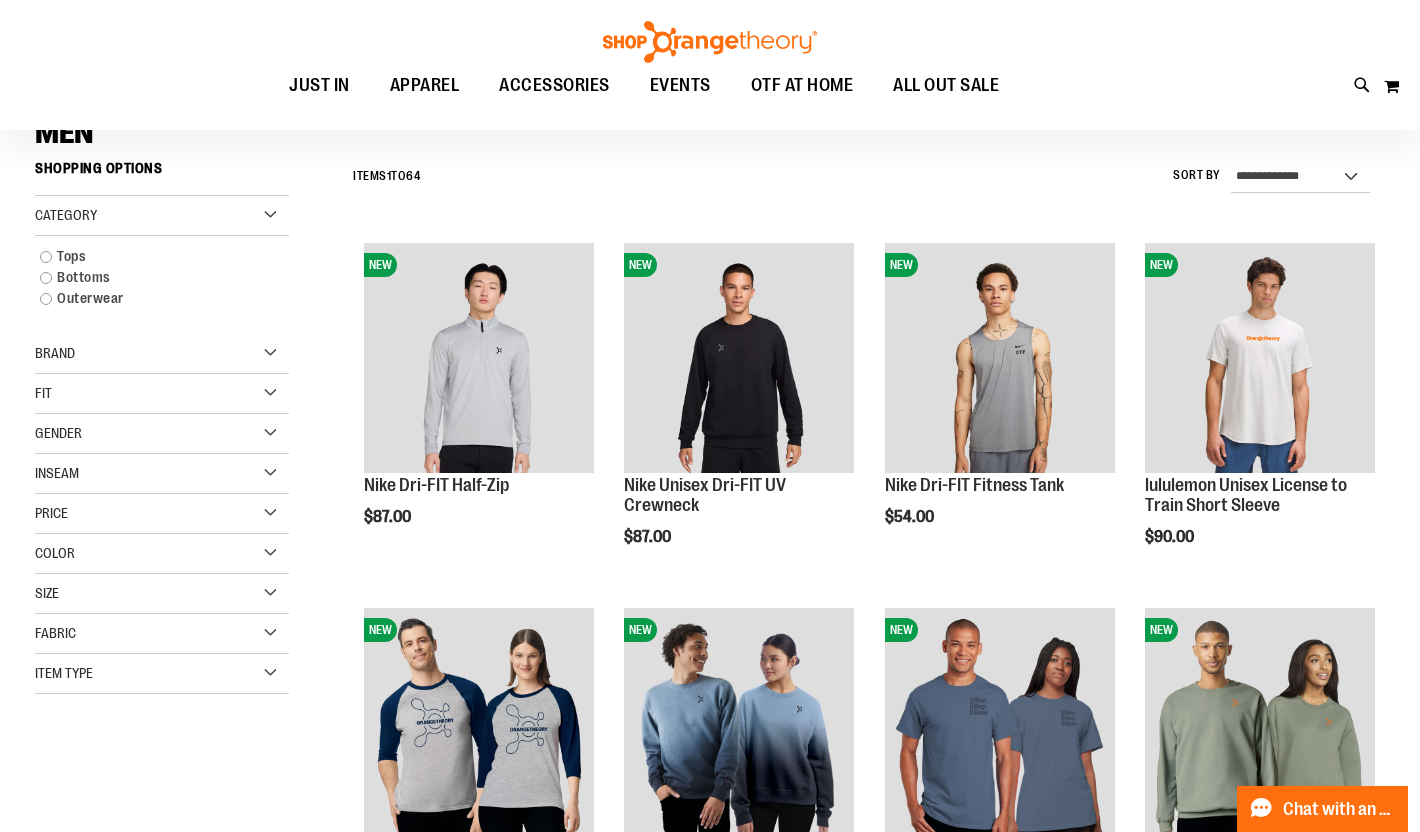 click on "Brand" at bounding box center (162, 354) 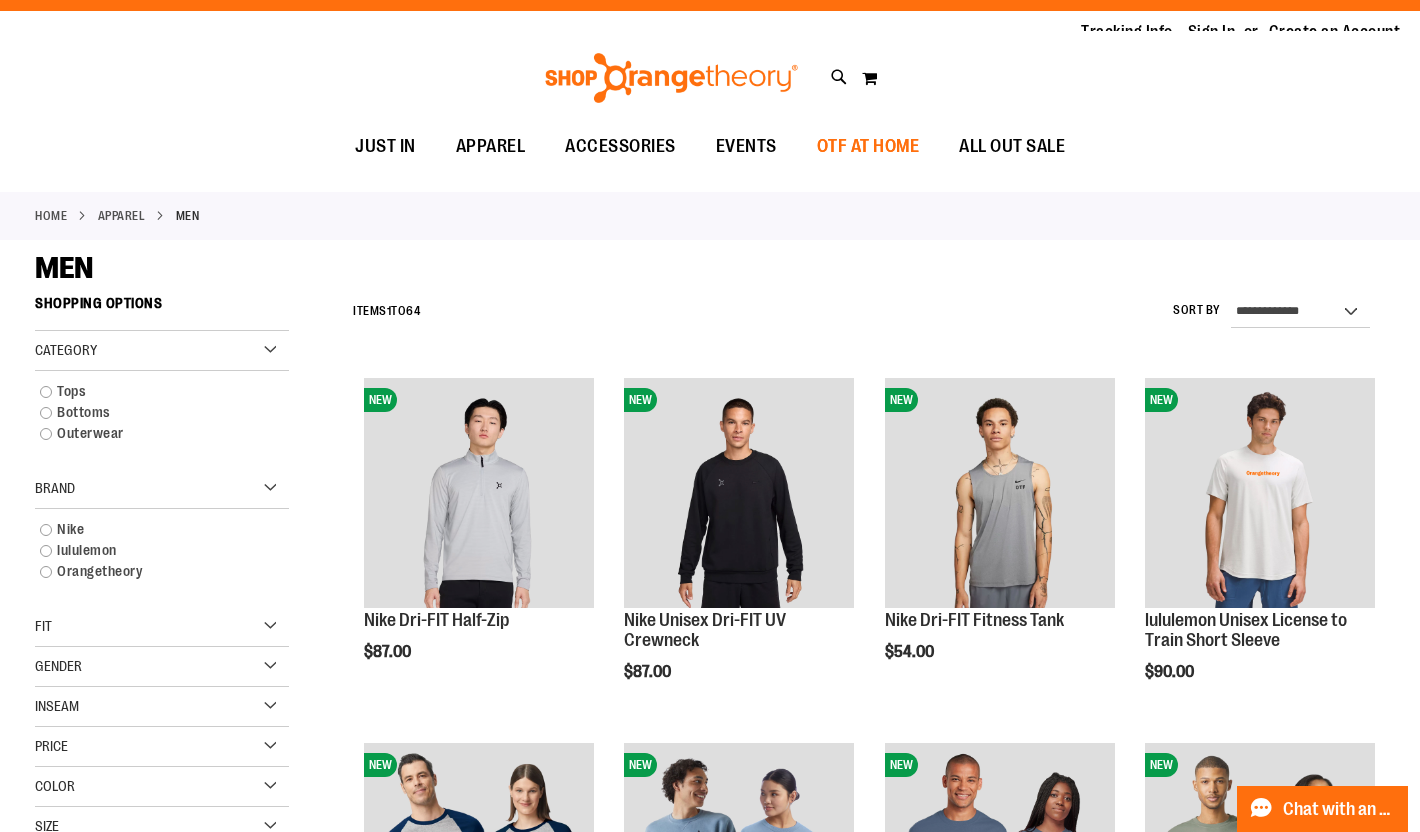 scroll, scrollTop: 0, scrollLeft: 0, axis: both 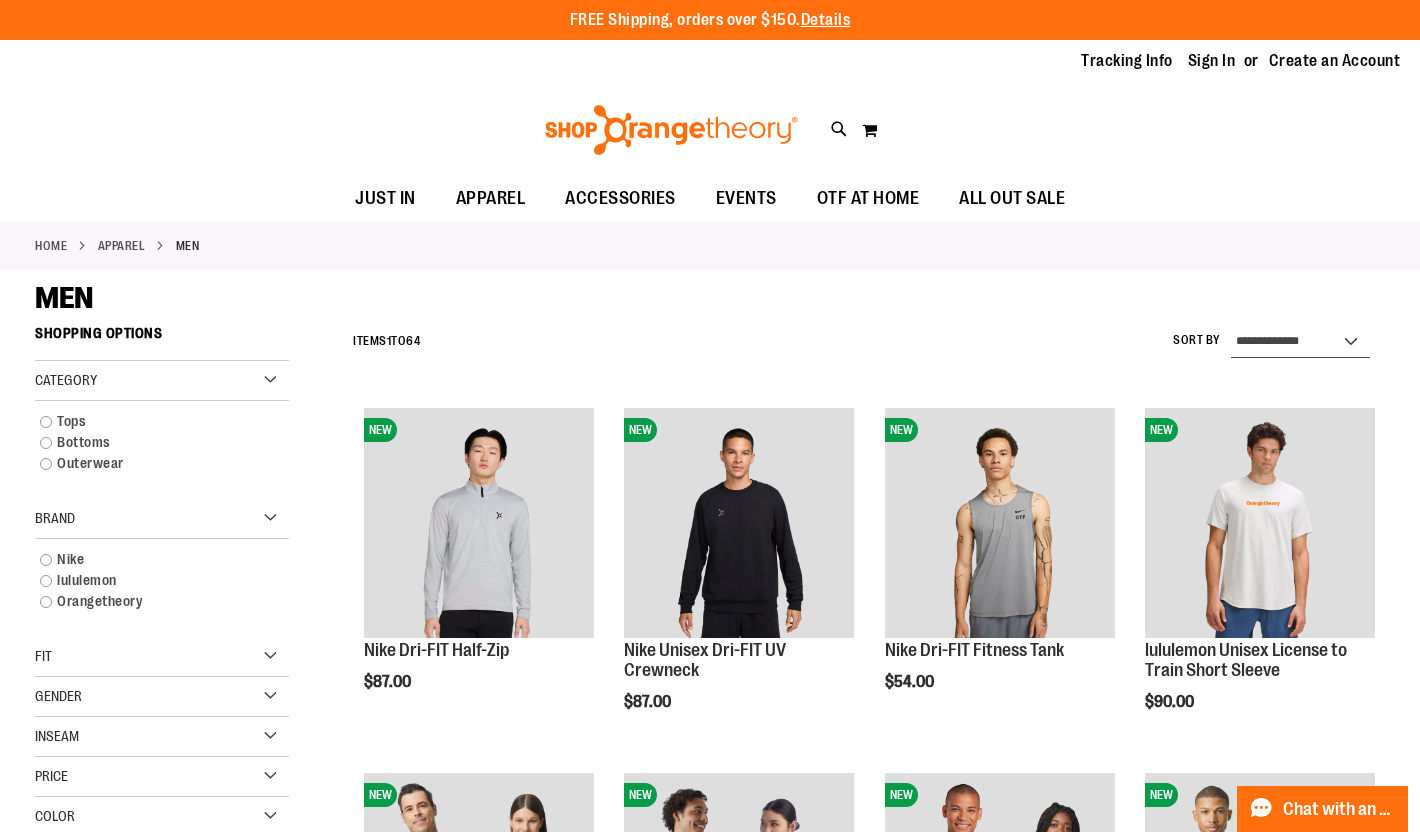 click on "**********" at bounding box center (1300, 342) 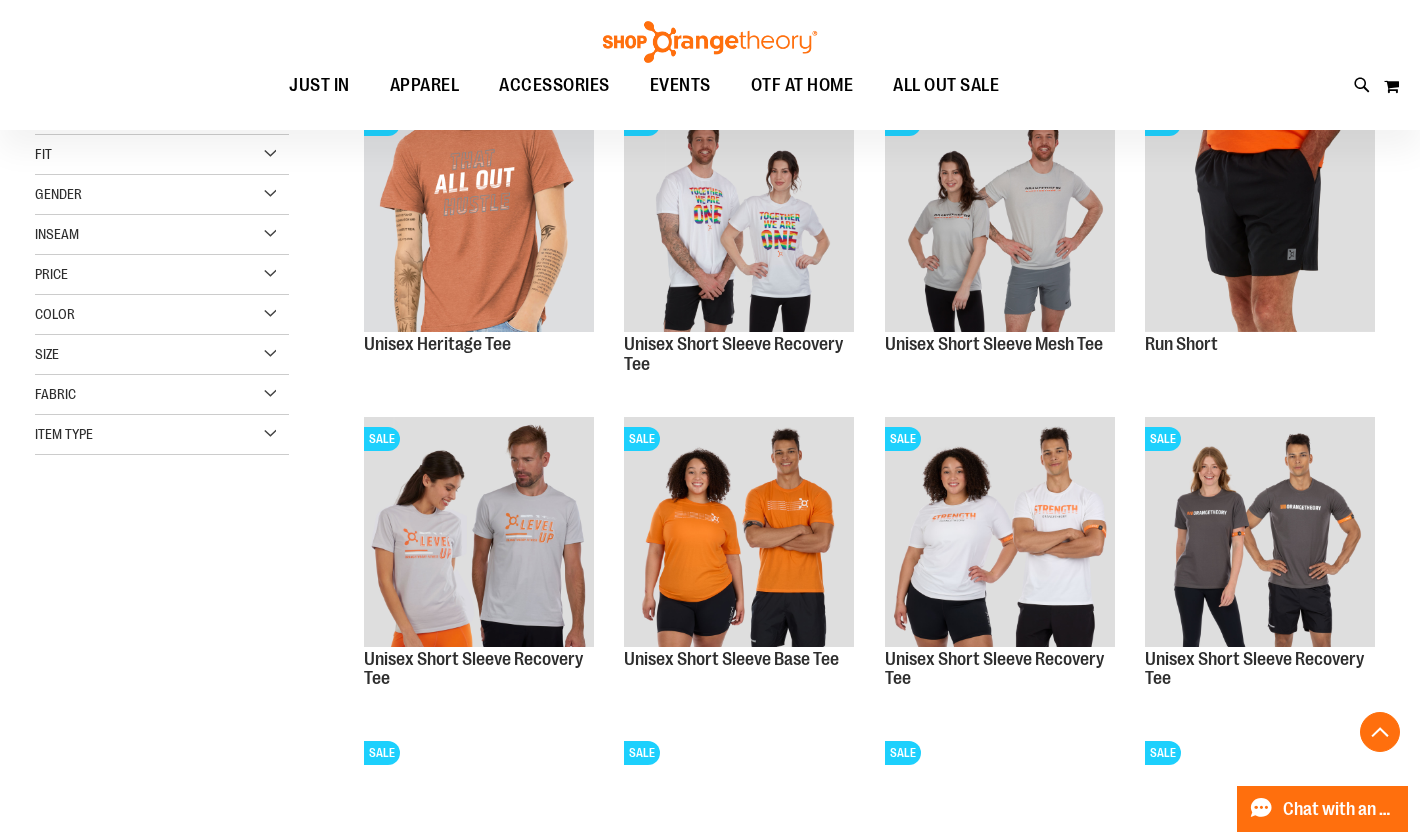 scroll, scrollTop: 316, scrollLeft: 0, axis: vertical 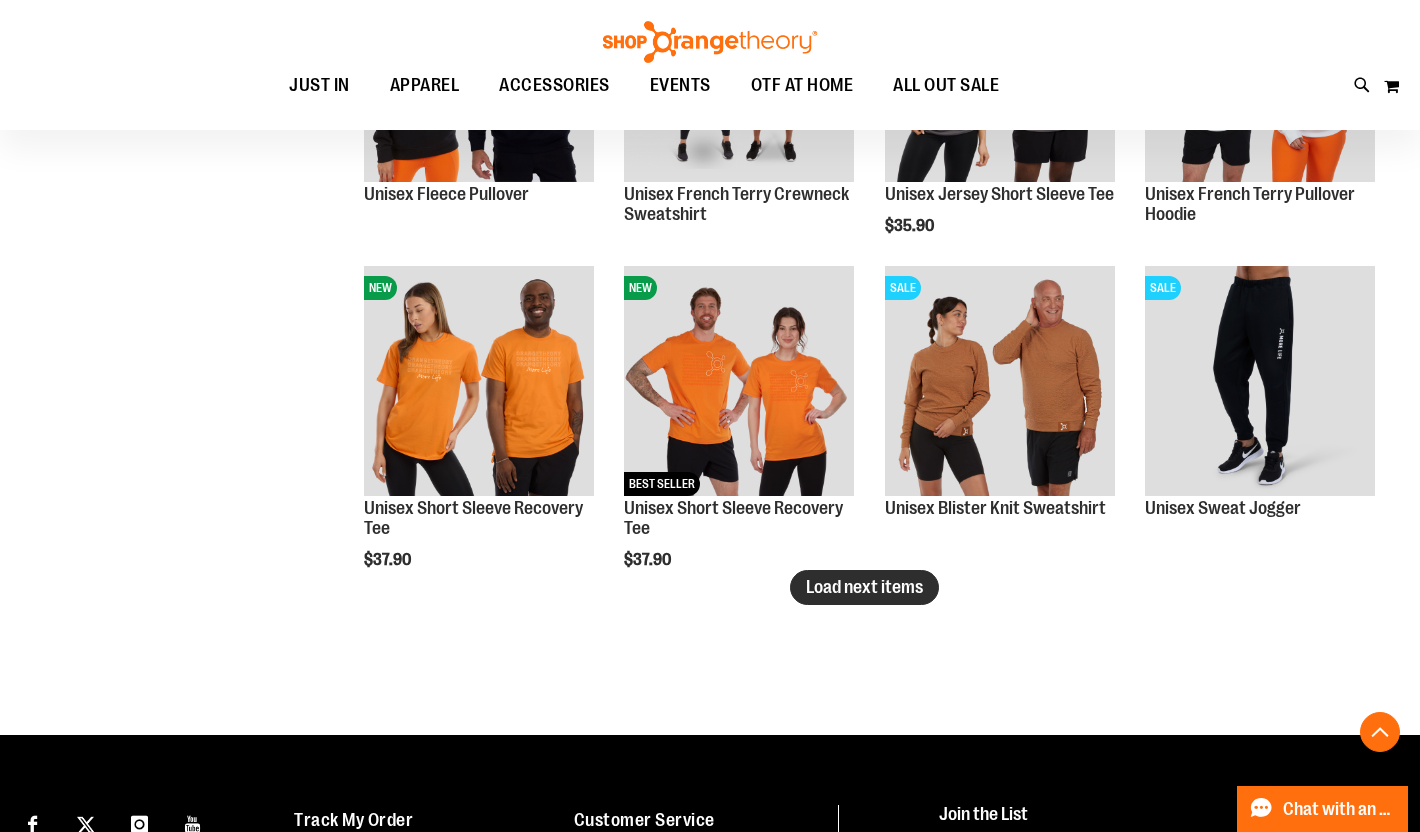 click on "Load next items" at bounding box center [864, 587] 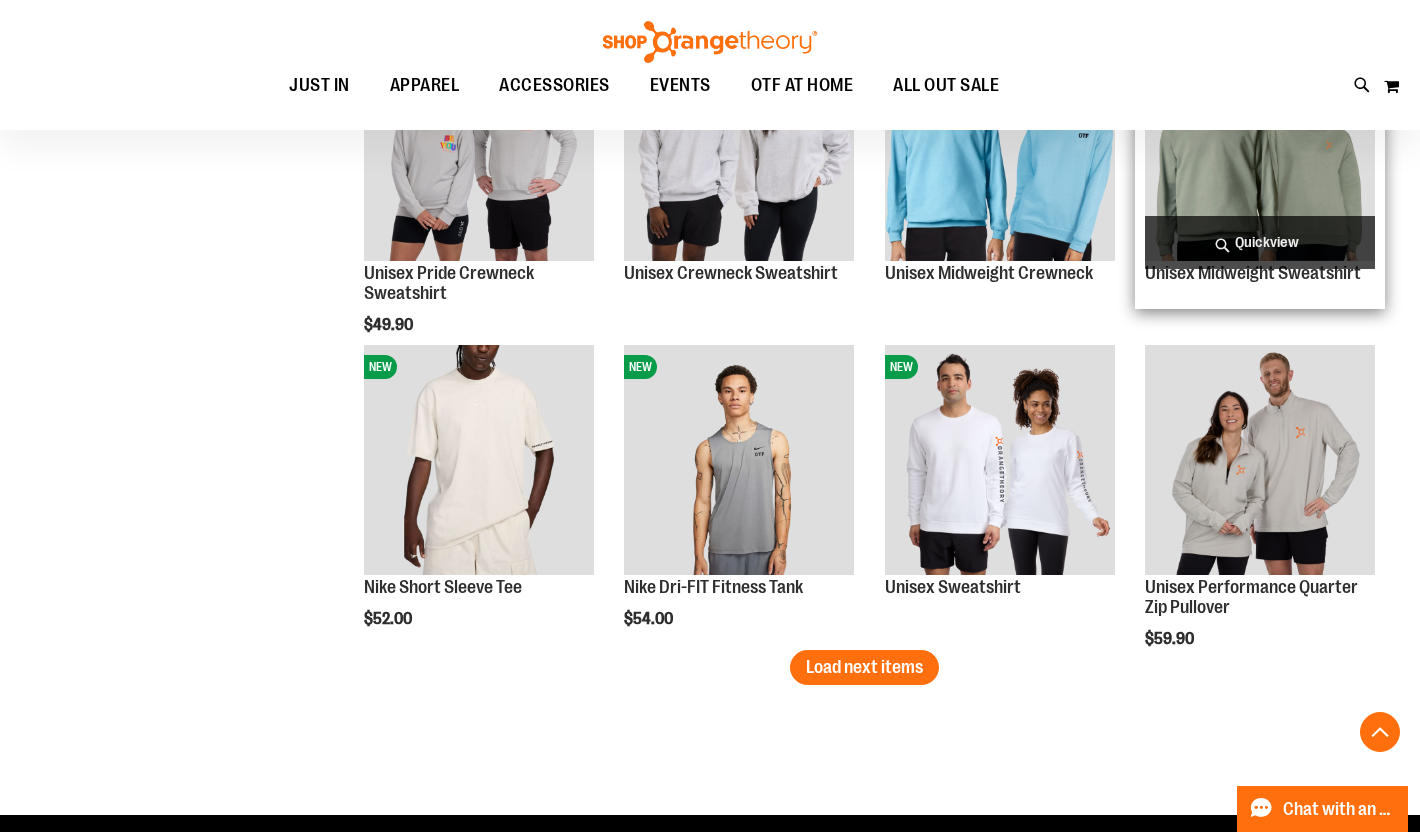 scroll, scrollTop: 3521, scrollLeft: 0, axis: vertical 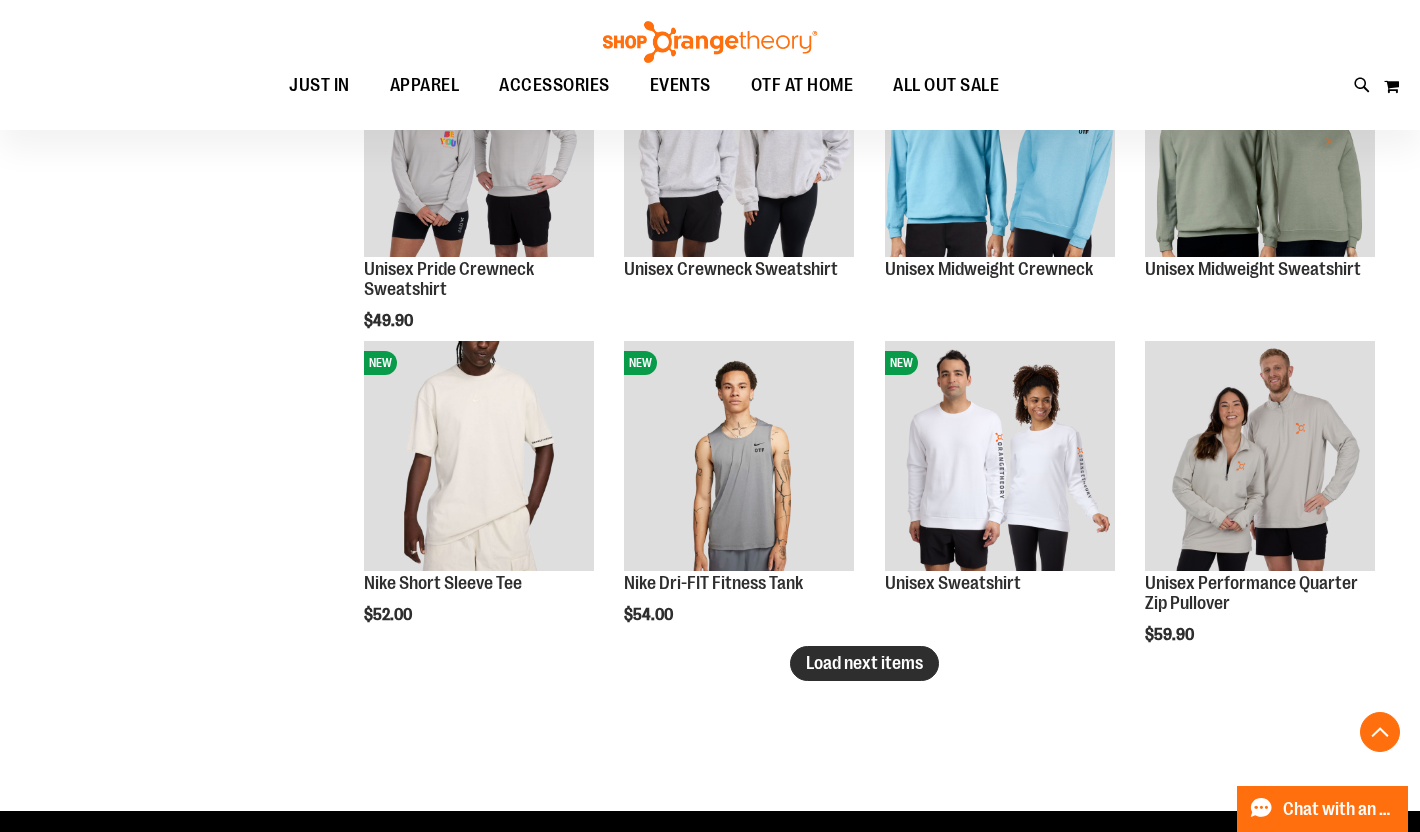 click on "Load next items" at bounding box center (864, 663) 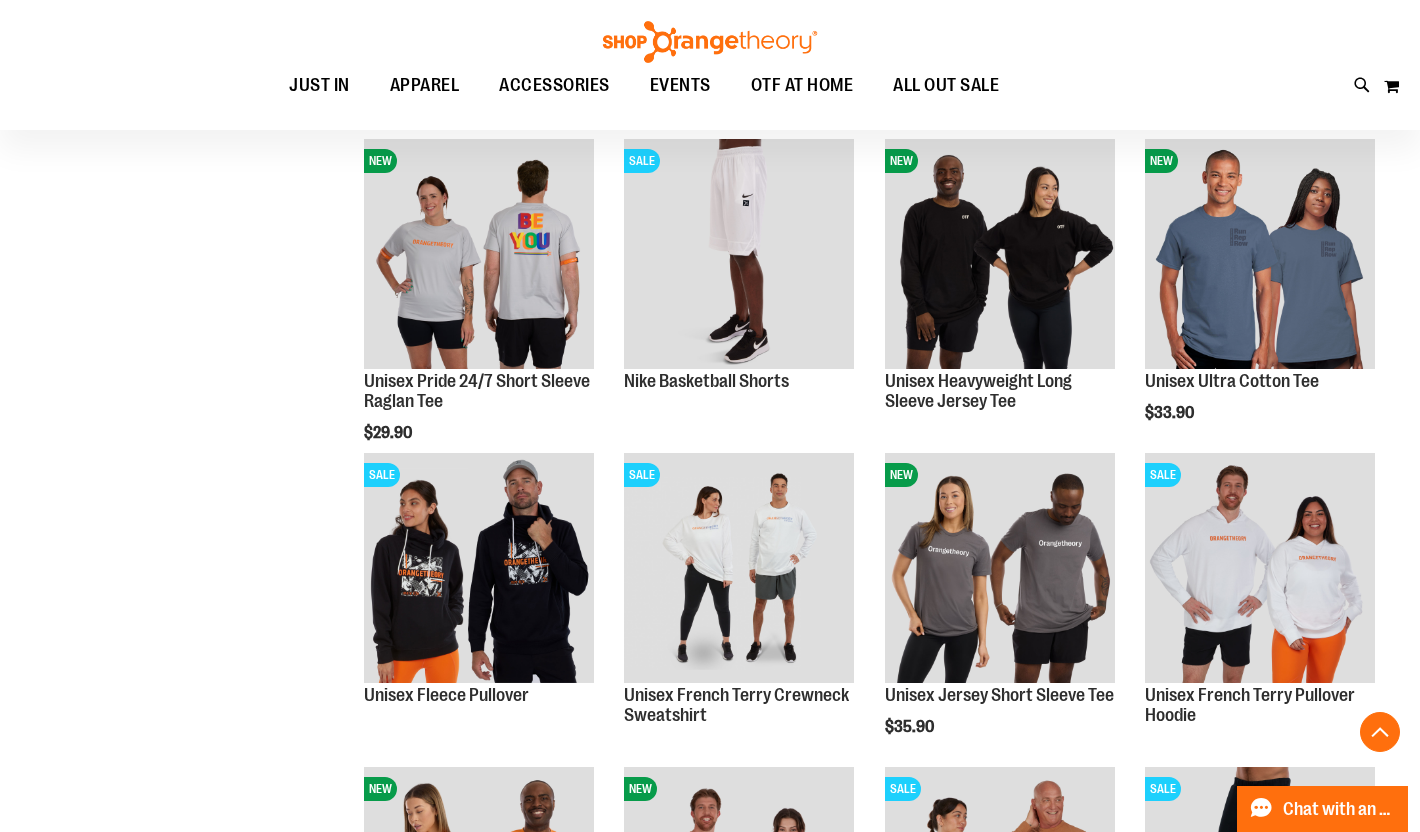 scroll, scrollTop: 1047, scrollLeft: 0, axis: vertical 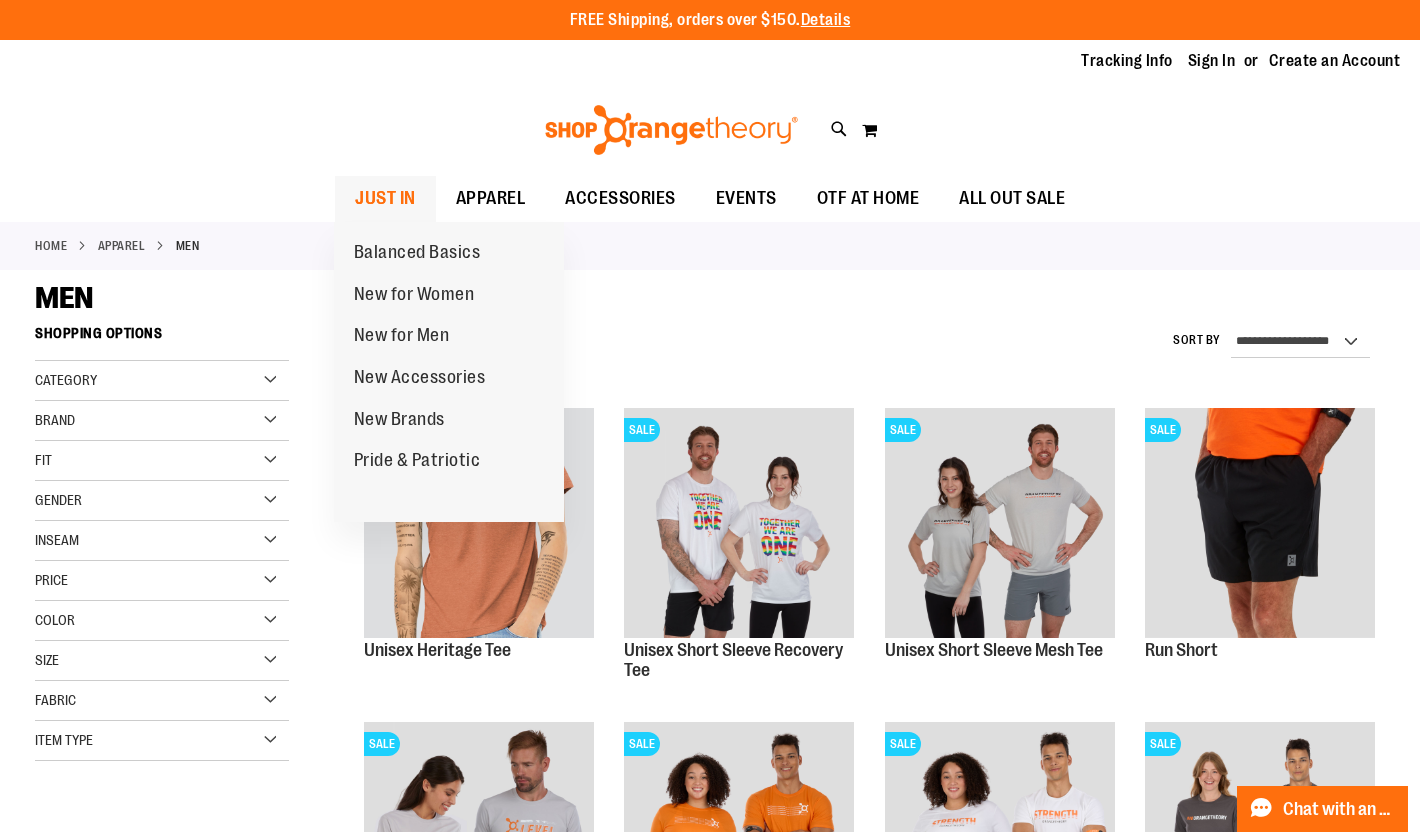 click on "JUST IN" at bounding box center [385, 198] 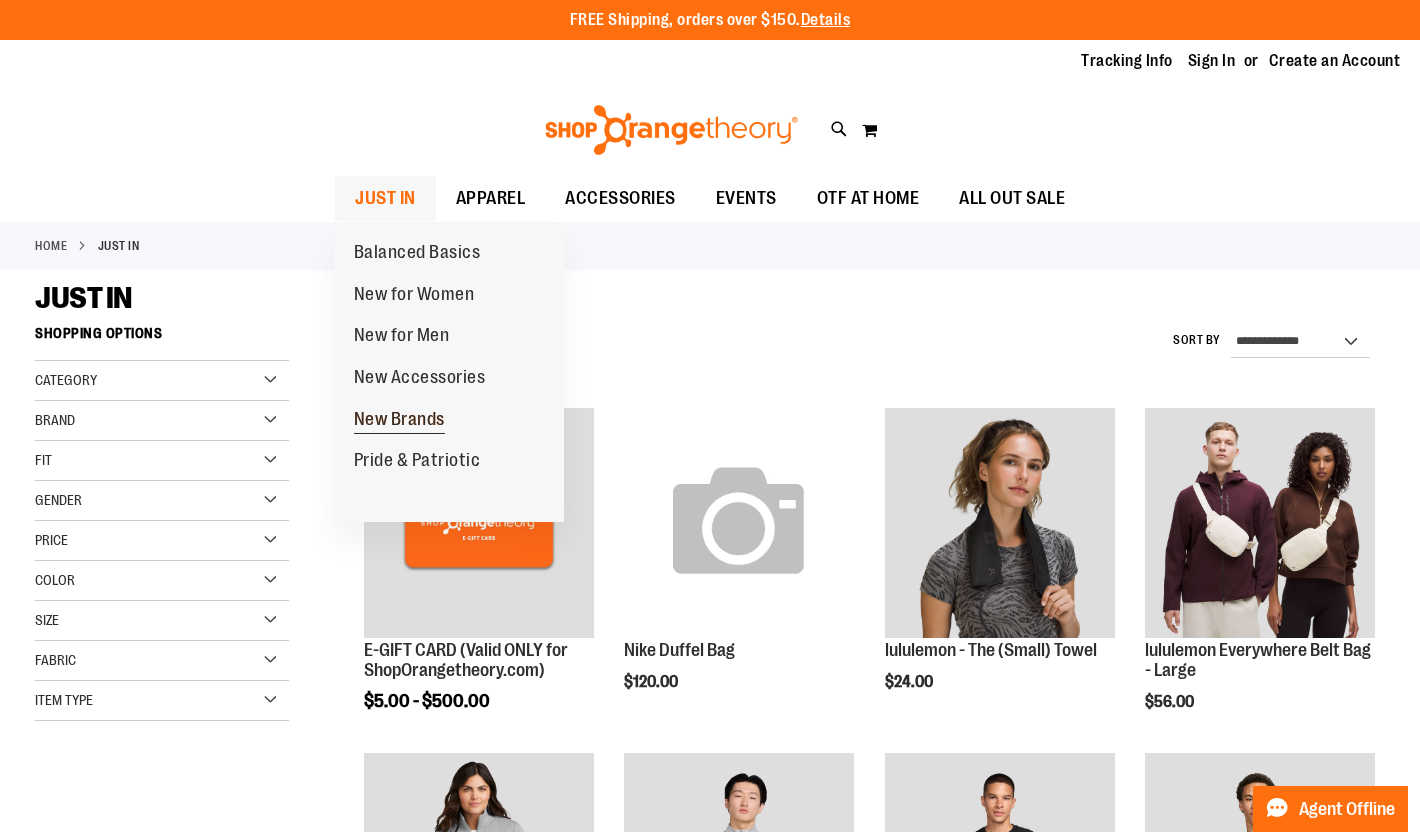 scroll, scrollTop: 0, scrollLeft: 0, axis: both 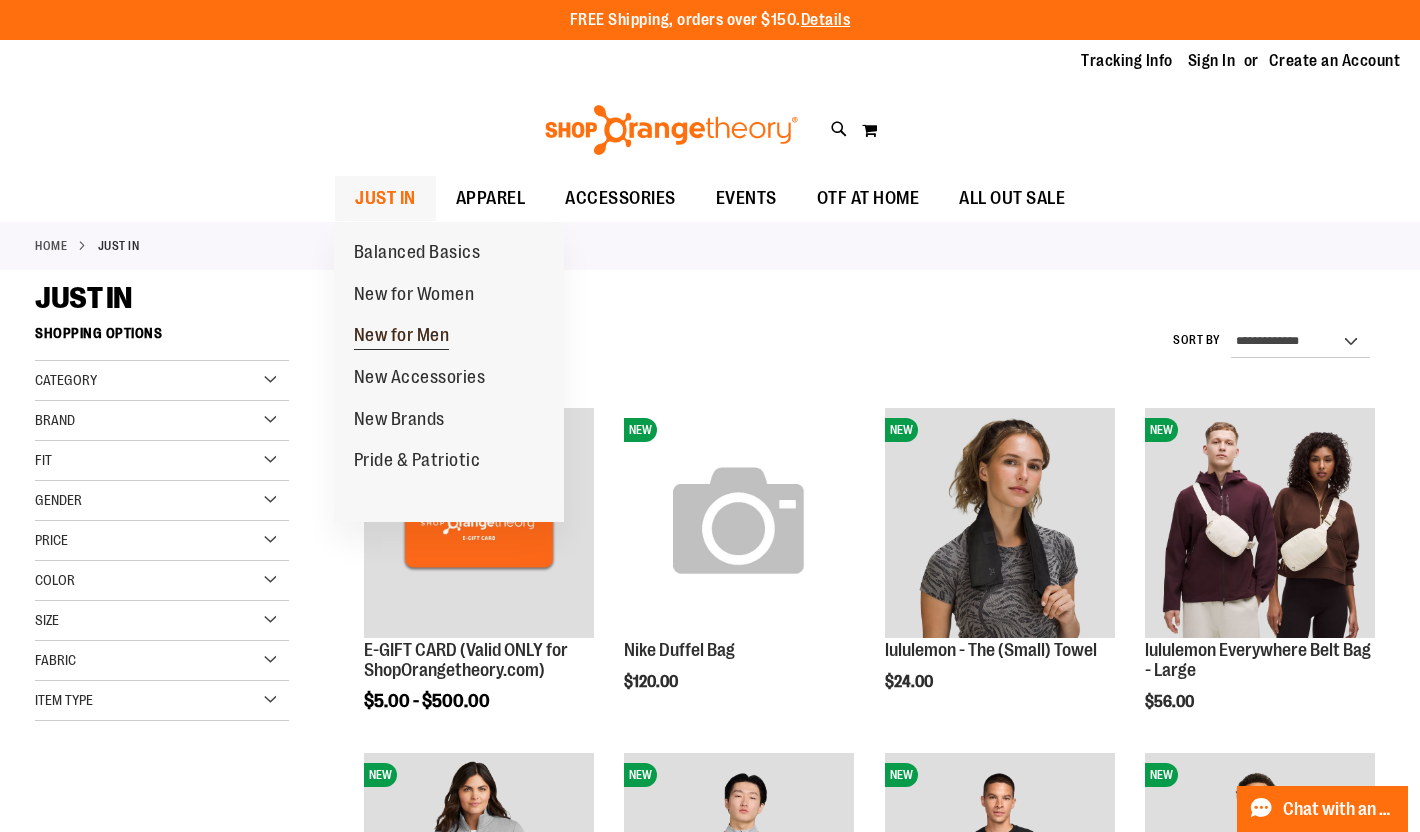 type on "**********" 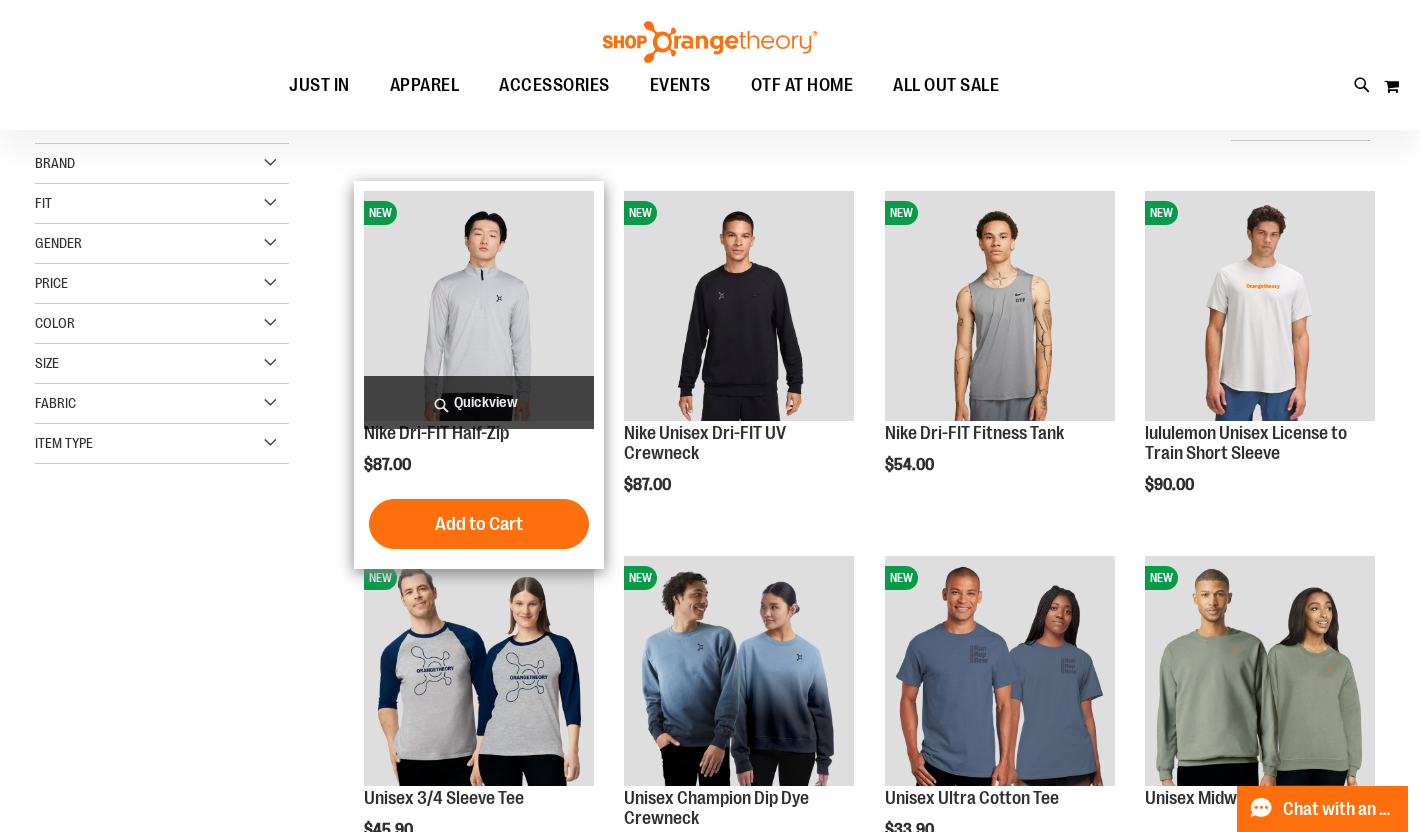 scroll, scrollTop: 222, scrollLeft: 0, axis: vertical 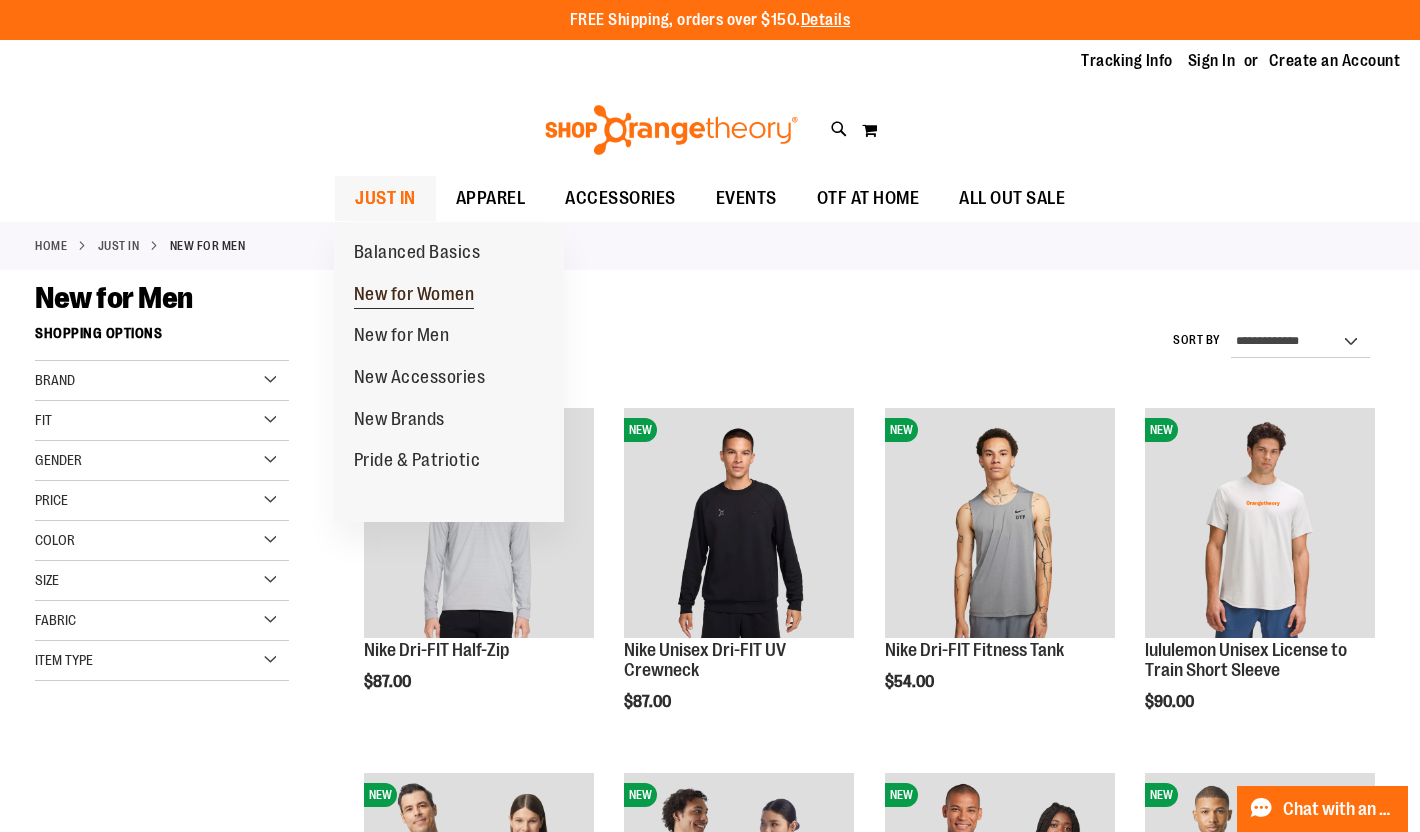 type on "**********" 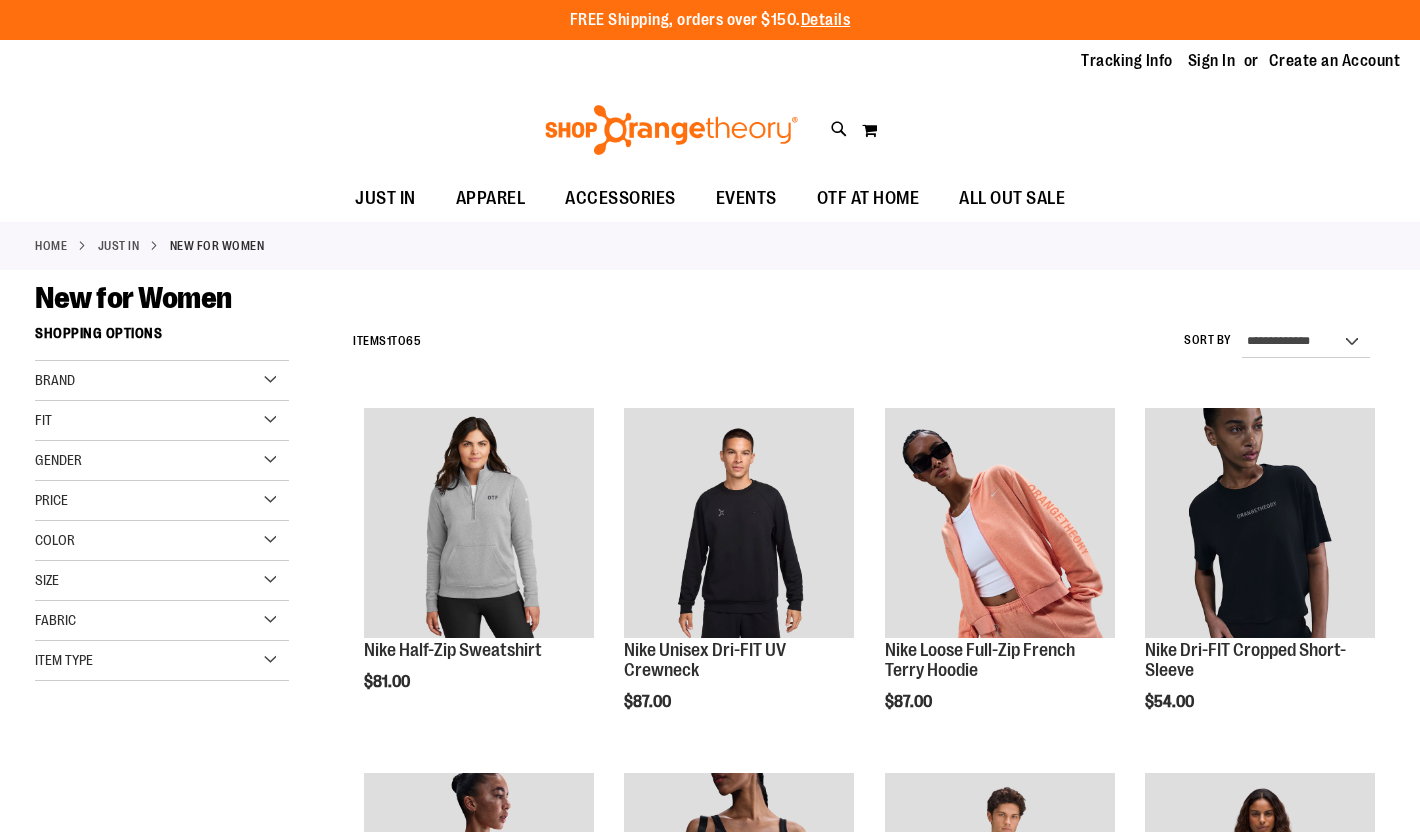 scroll, scrollTop: 0, scrollLeft: 0, axis: both 